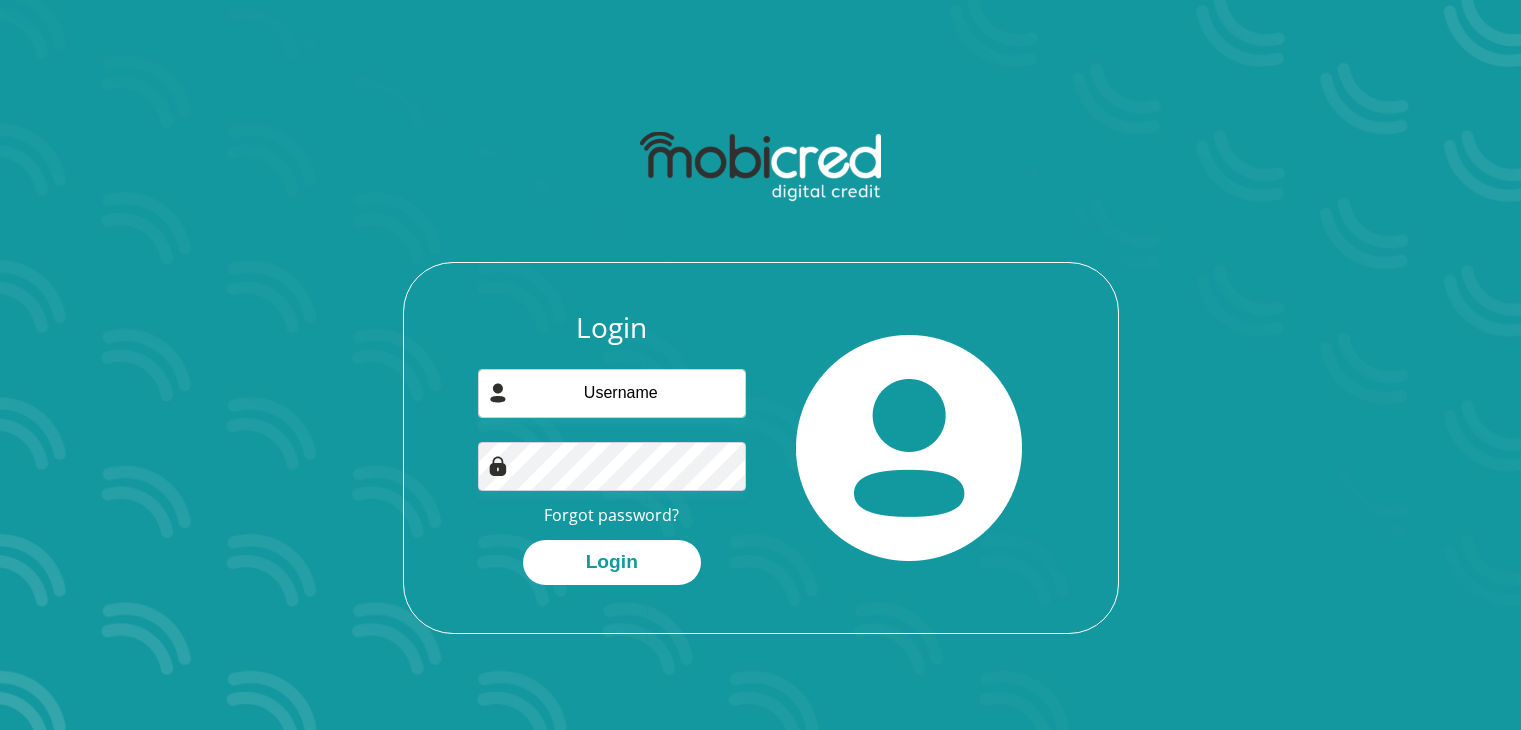 scroll, scrollTop: 0, scrollLeft: 0, axis: both 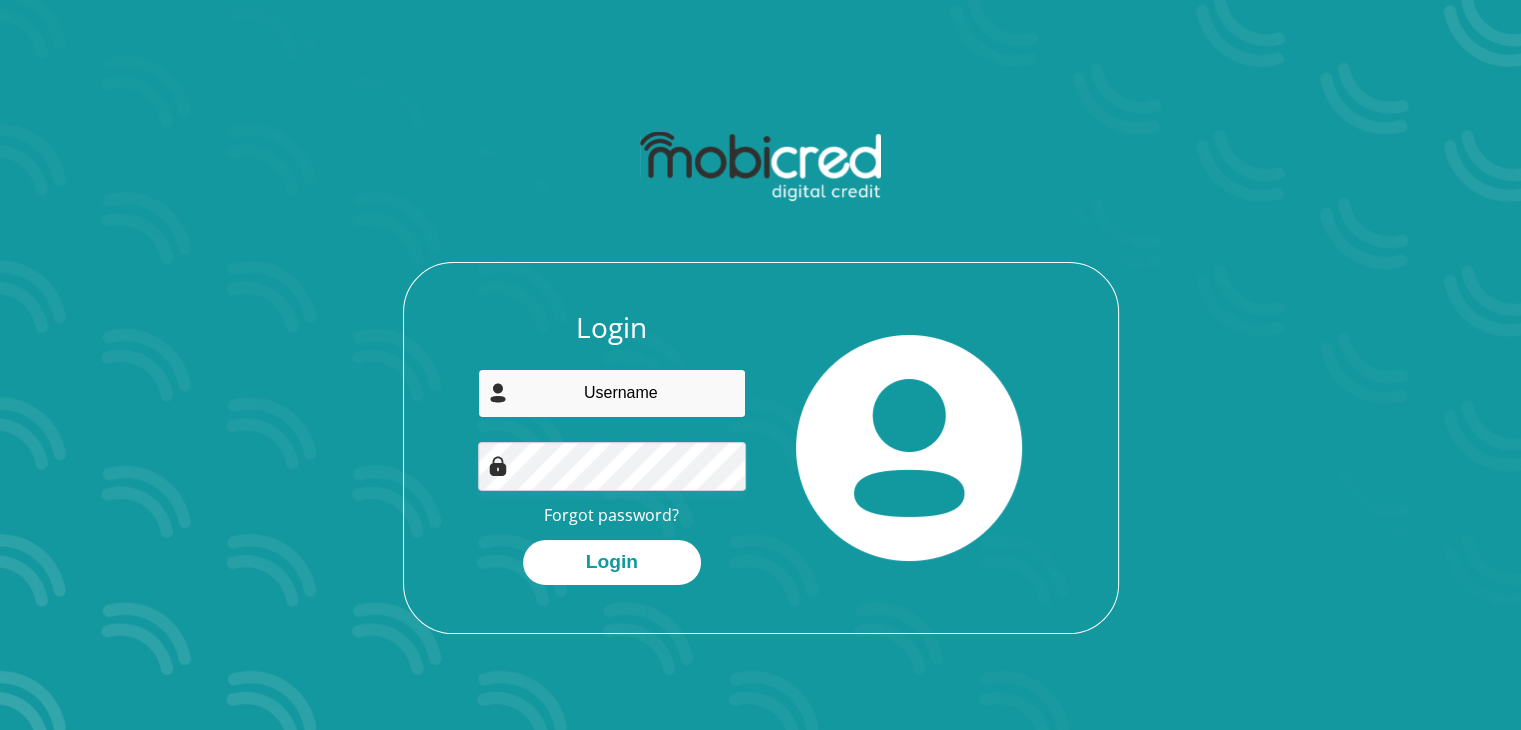 click at bounding box center (612, 393) 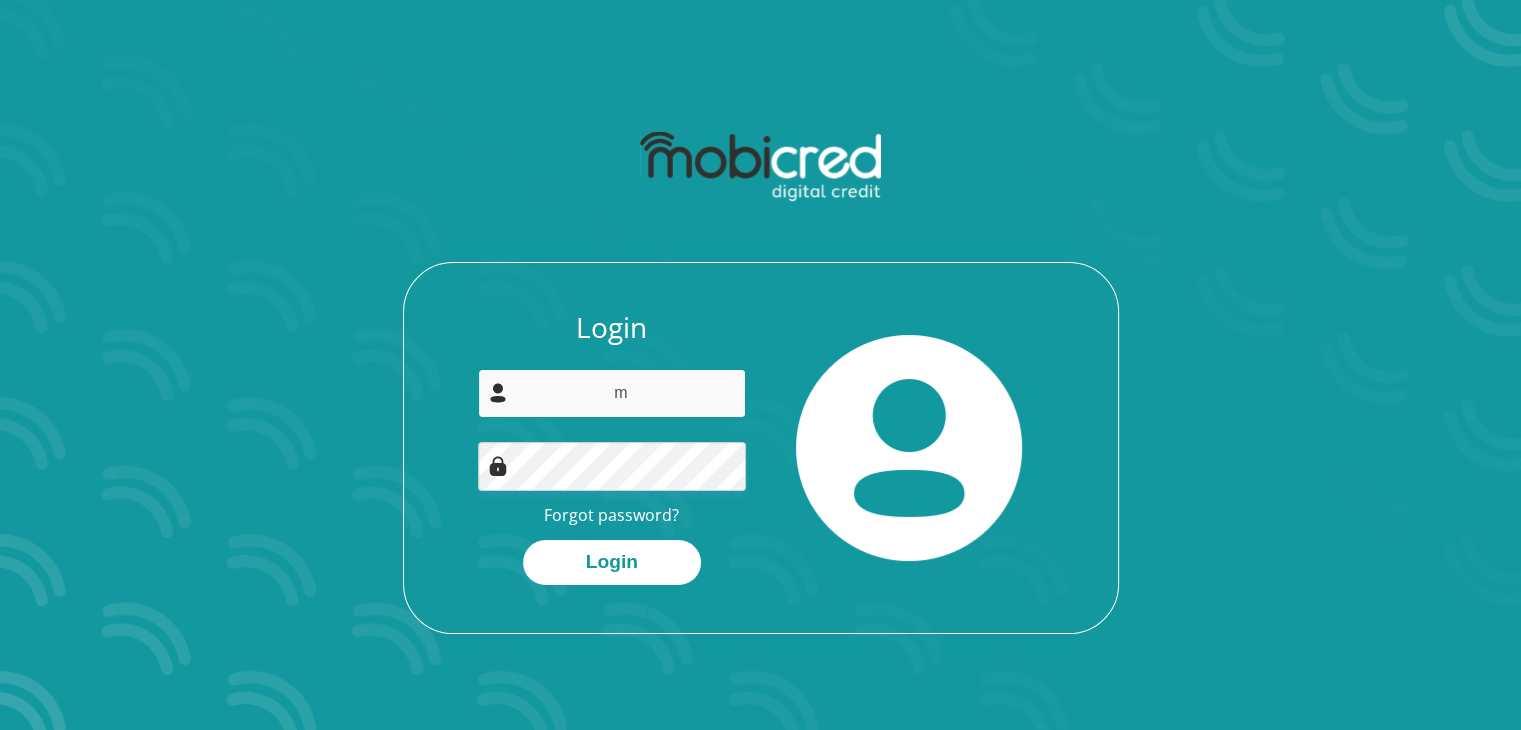 type on "mdgouws96@example.com" 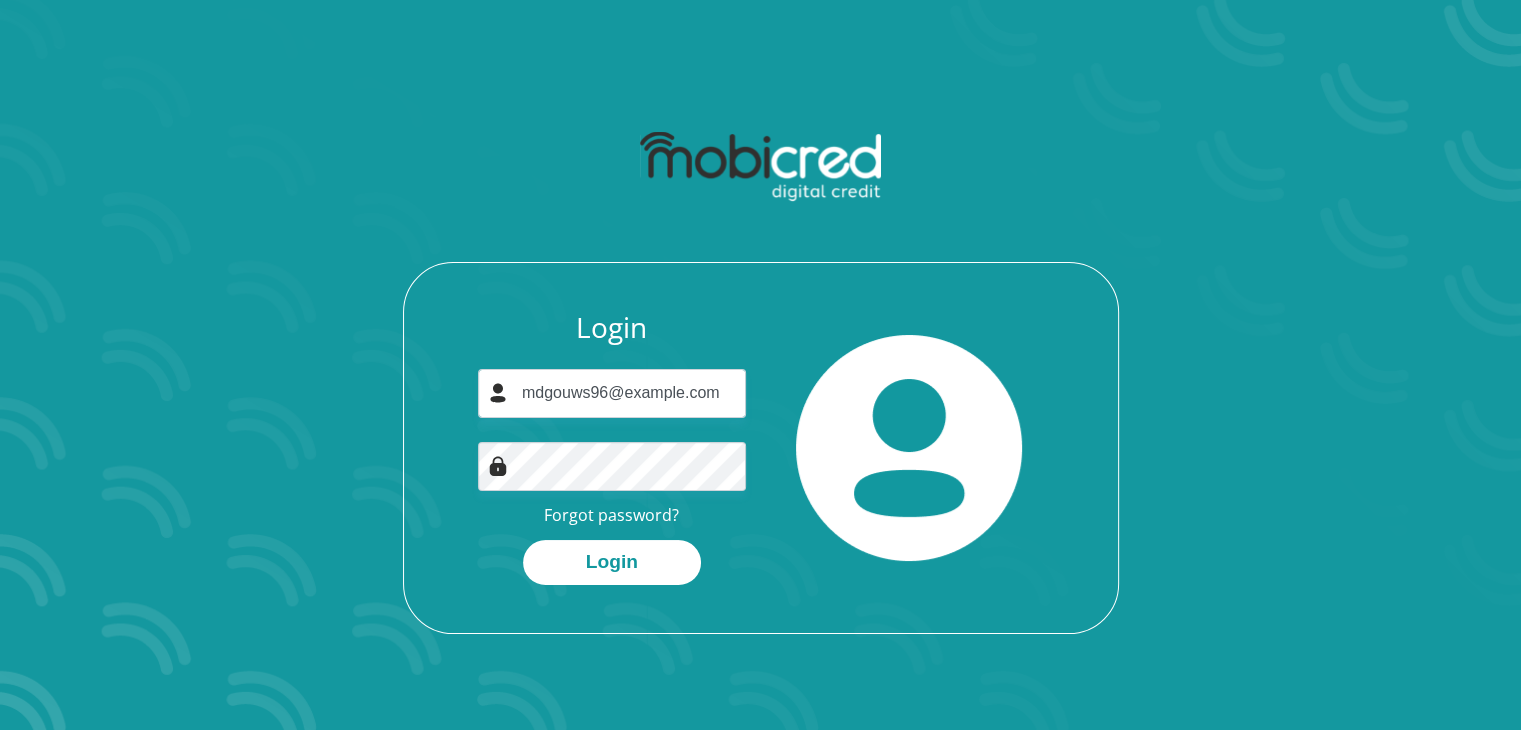 click on "Login
mdgouws96@example.com
Forgot password?
Login" at bounding box center [761, 472] 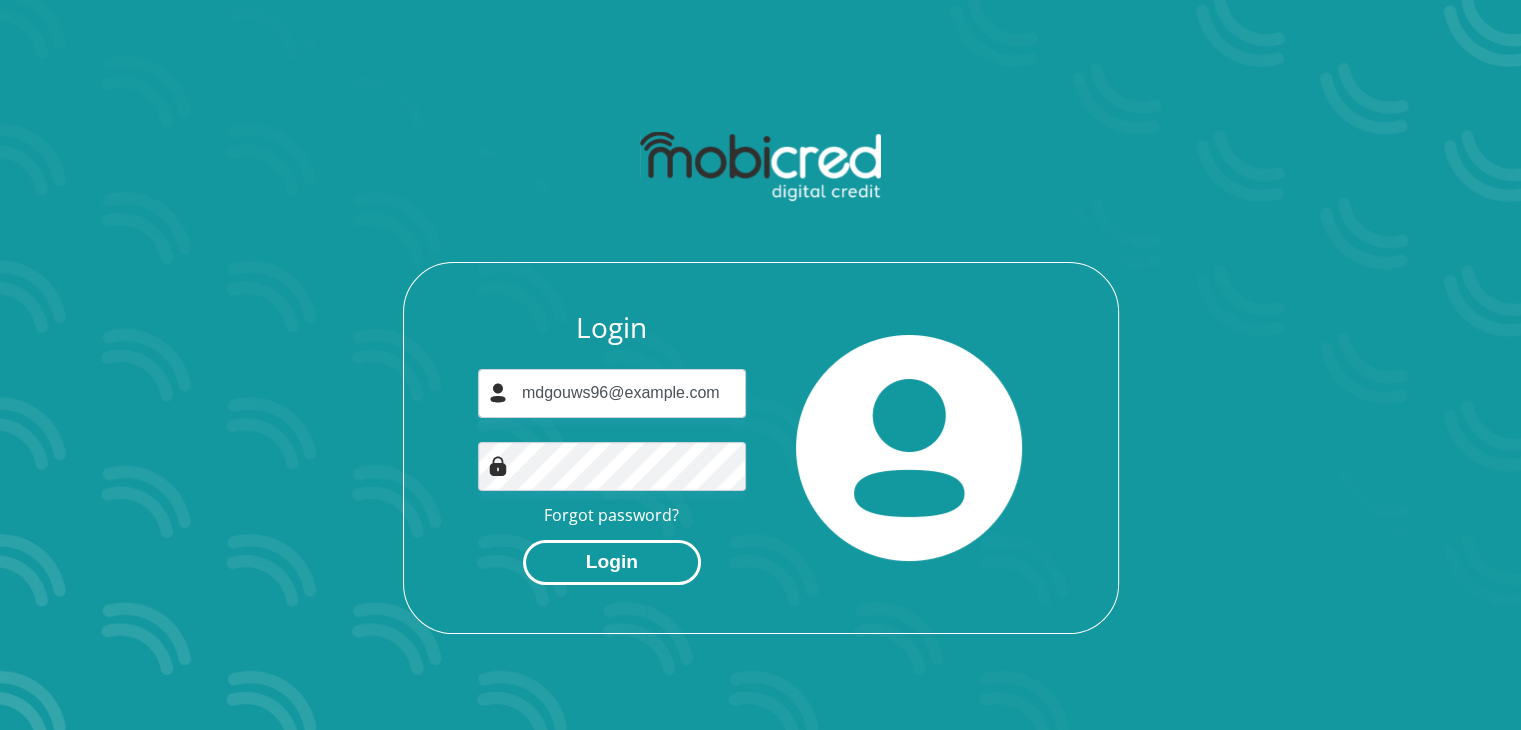 click on "Login" at bounding box center (612, 562) 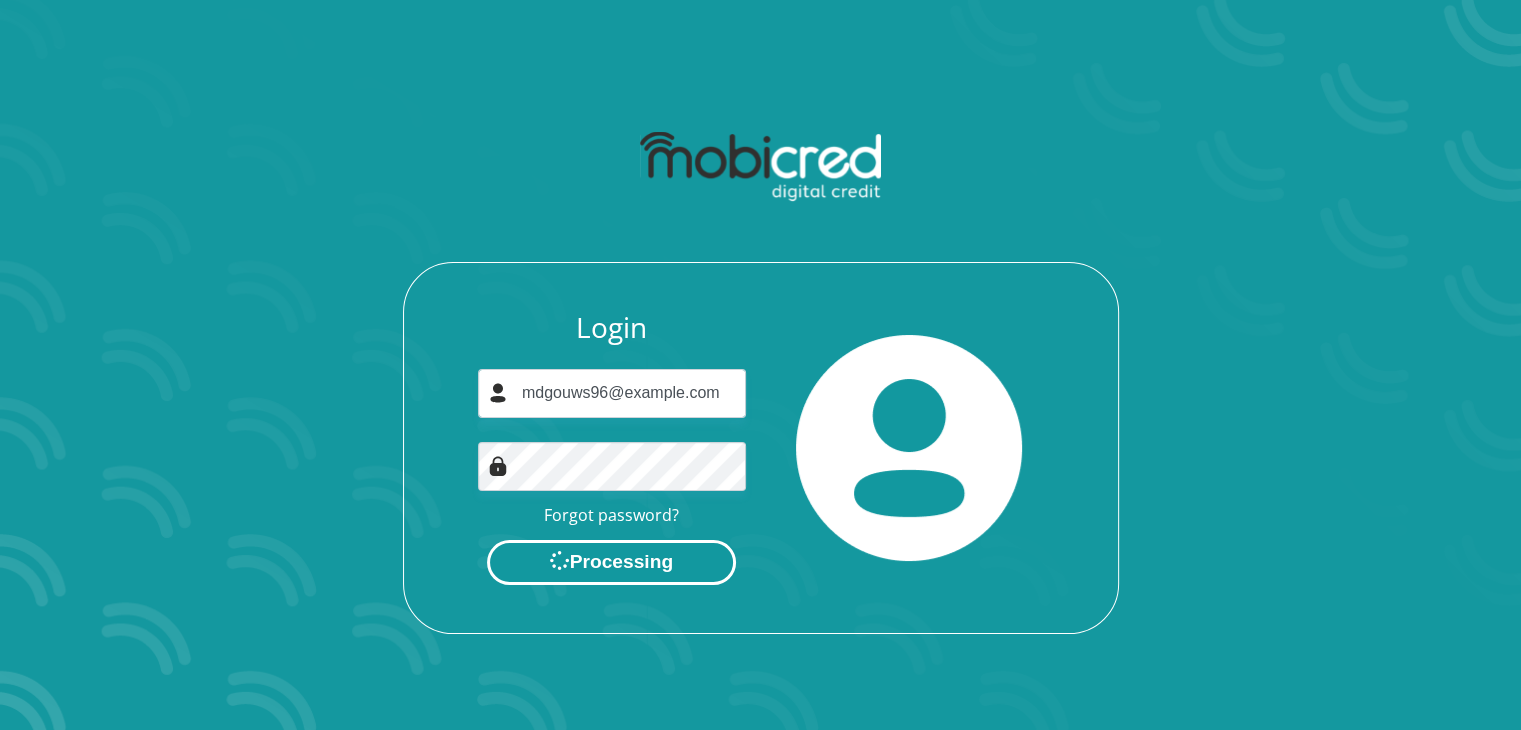 scroll, scrollTop: 0, scrollLeft: 0, axis: both 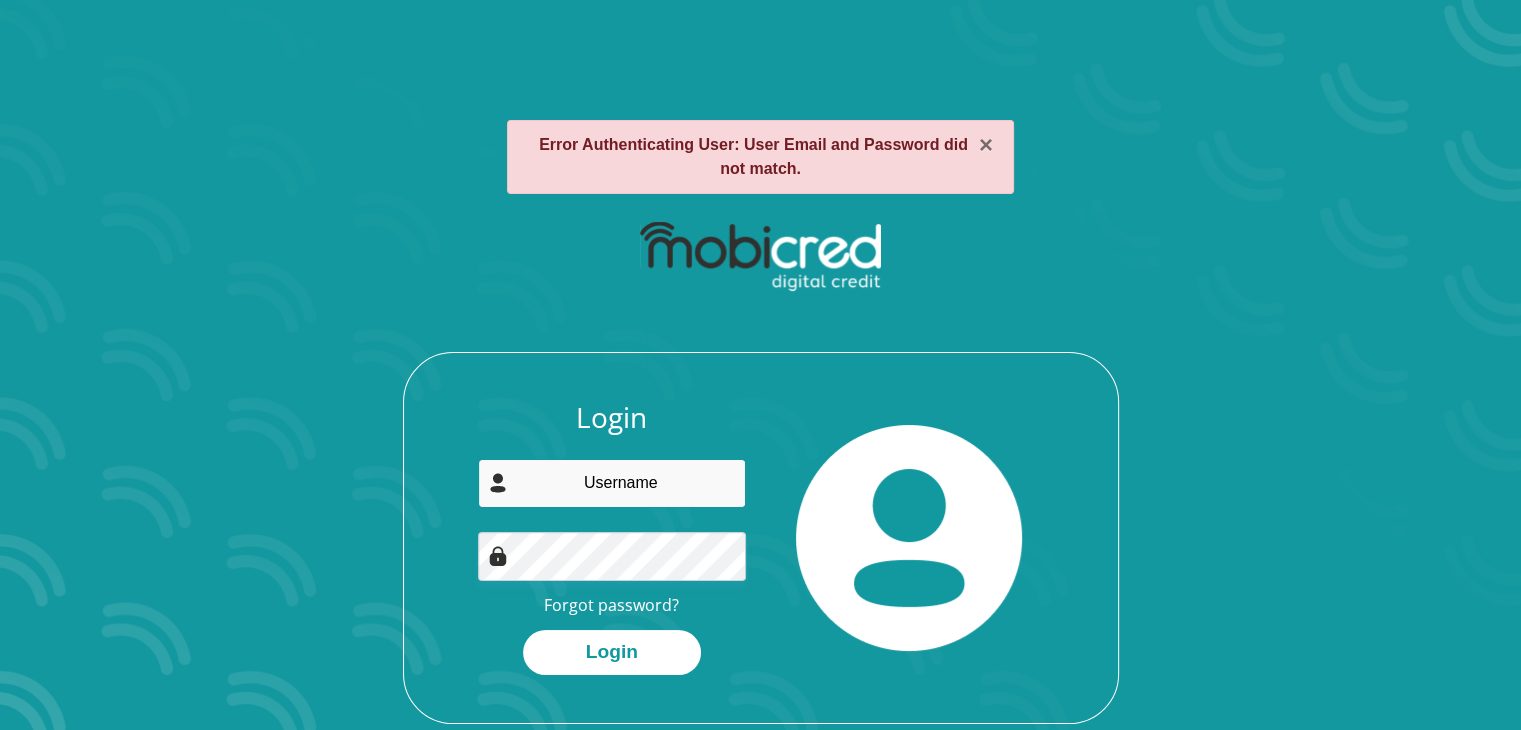 click at bounding box center (612, 483) 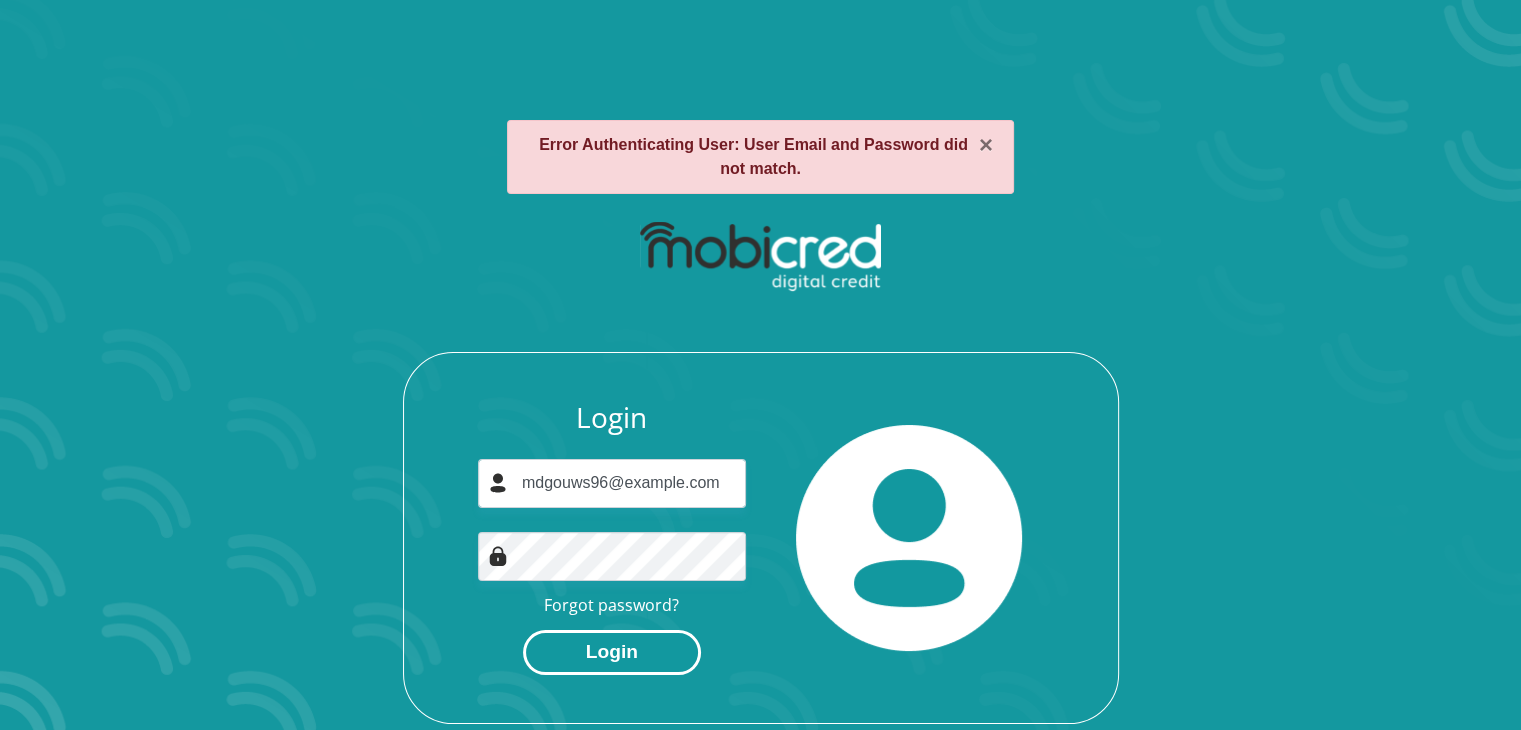 click on "Login" at bounding box center [612, 652] 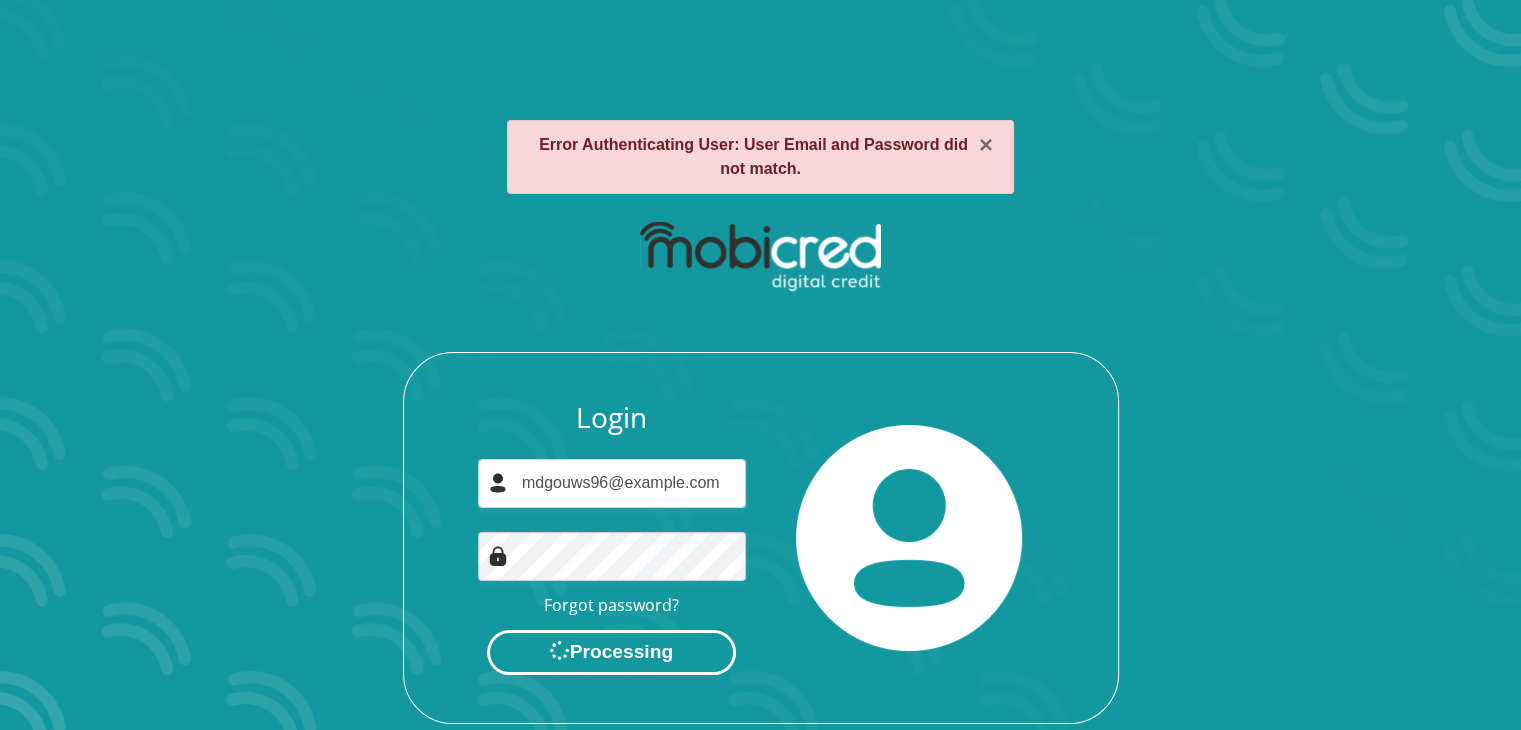 scroll, scrollTop: 0, scrollLeft: 0, axis: both 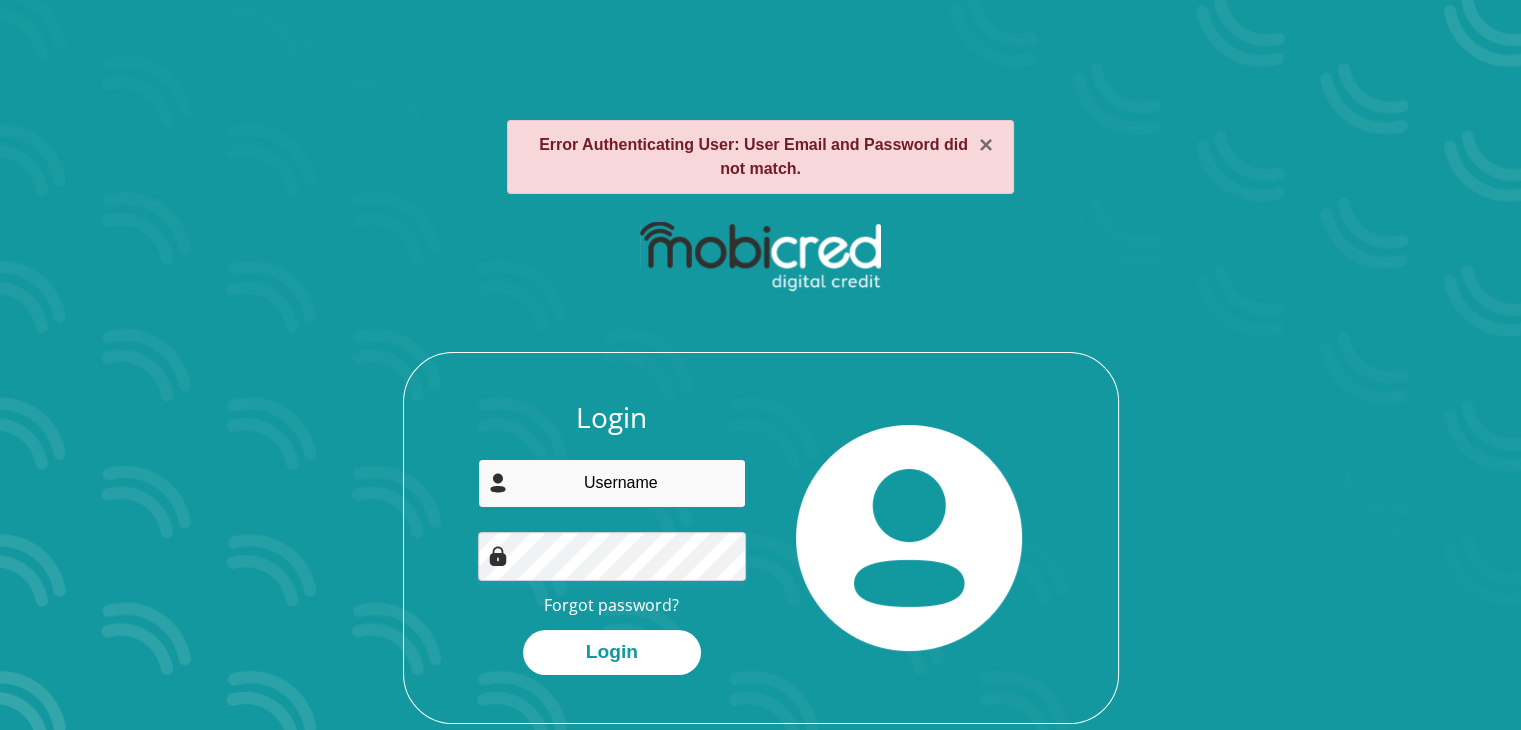 click at bounding box center (612, 483) 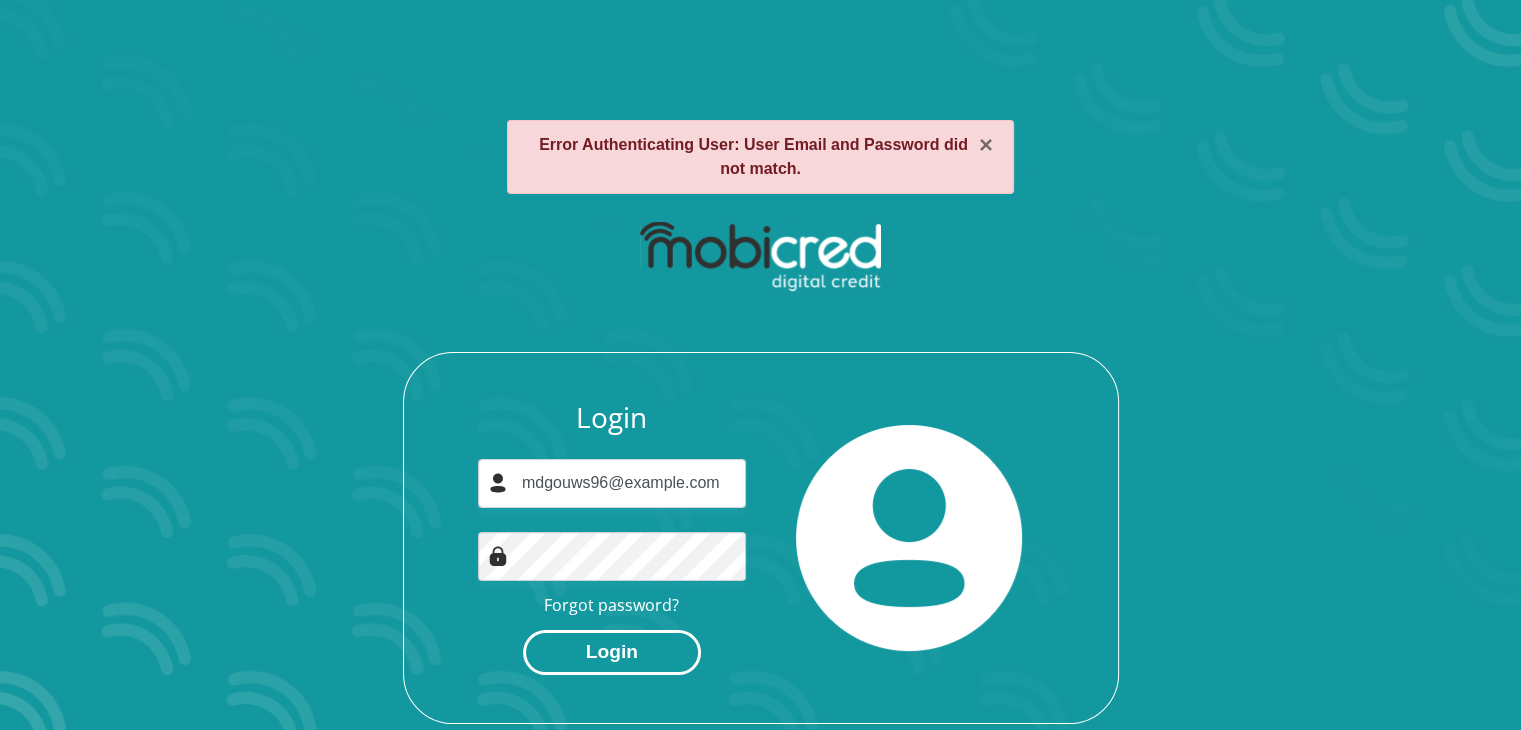 click on "Login" at bounding box center (612, 652) 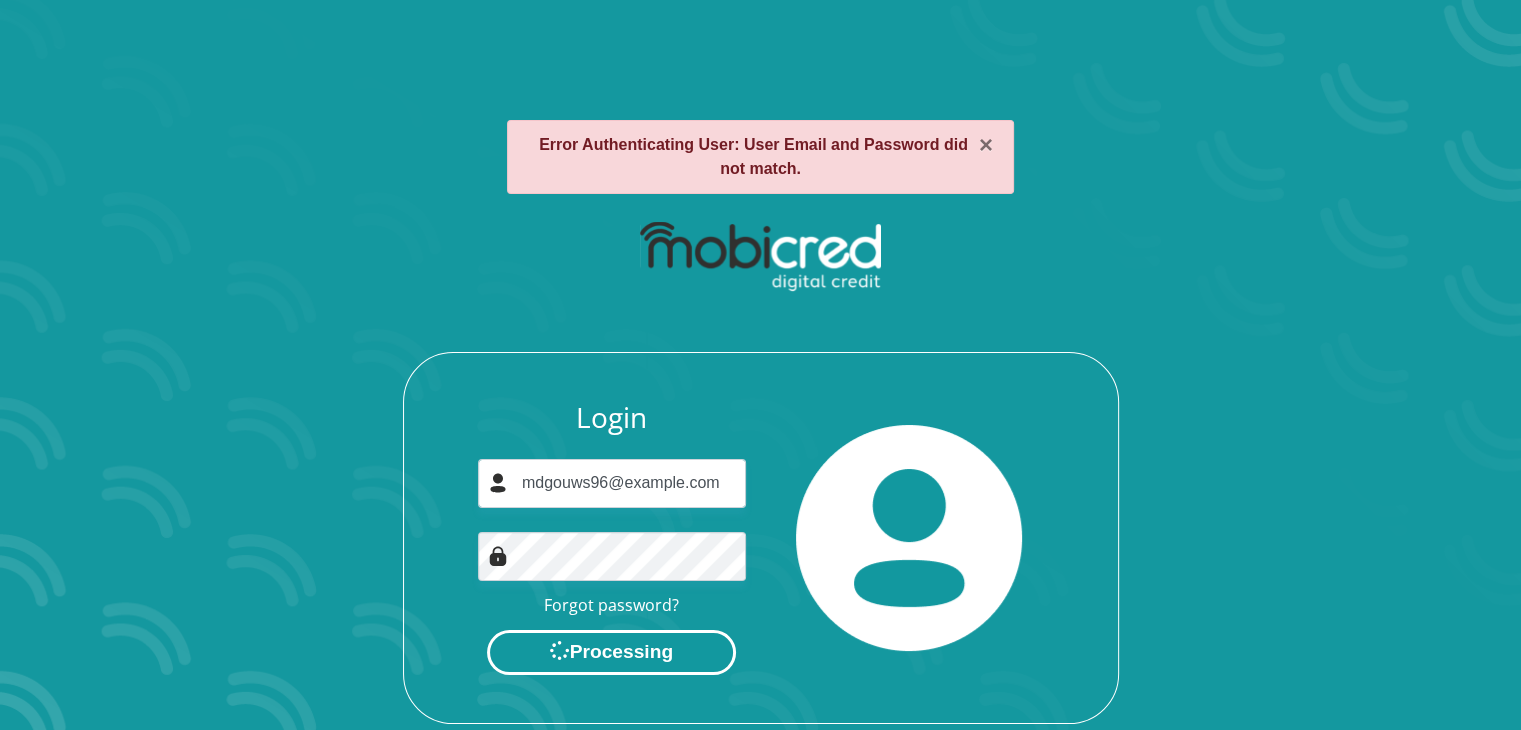 scroll, scrollTop: 0, scrollLeft: 0, axis: both 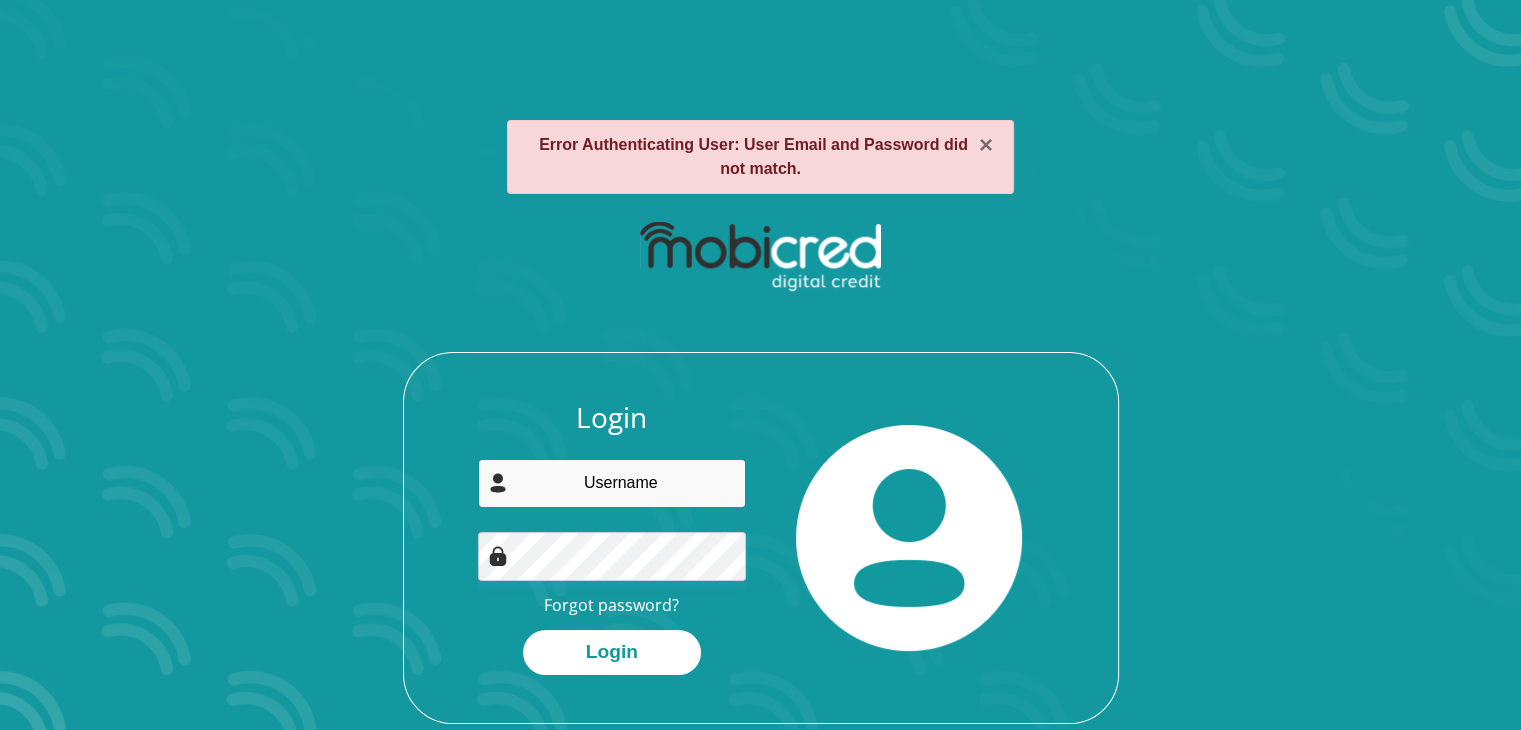 click at bounding box center (612, 483) 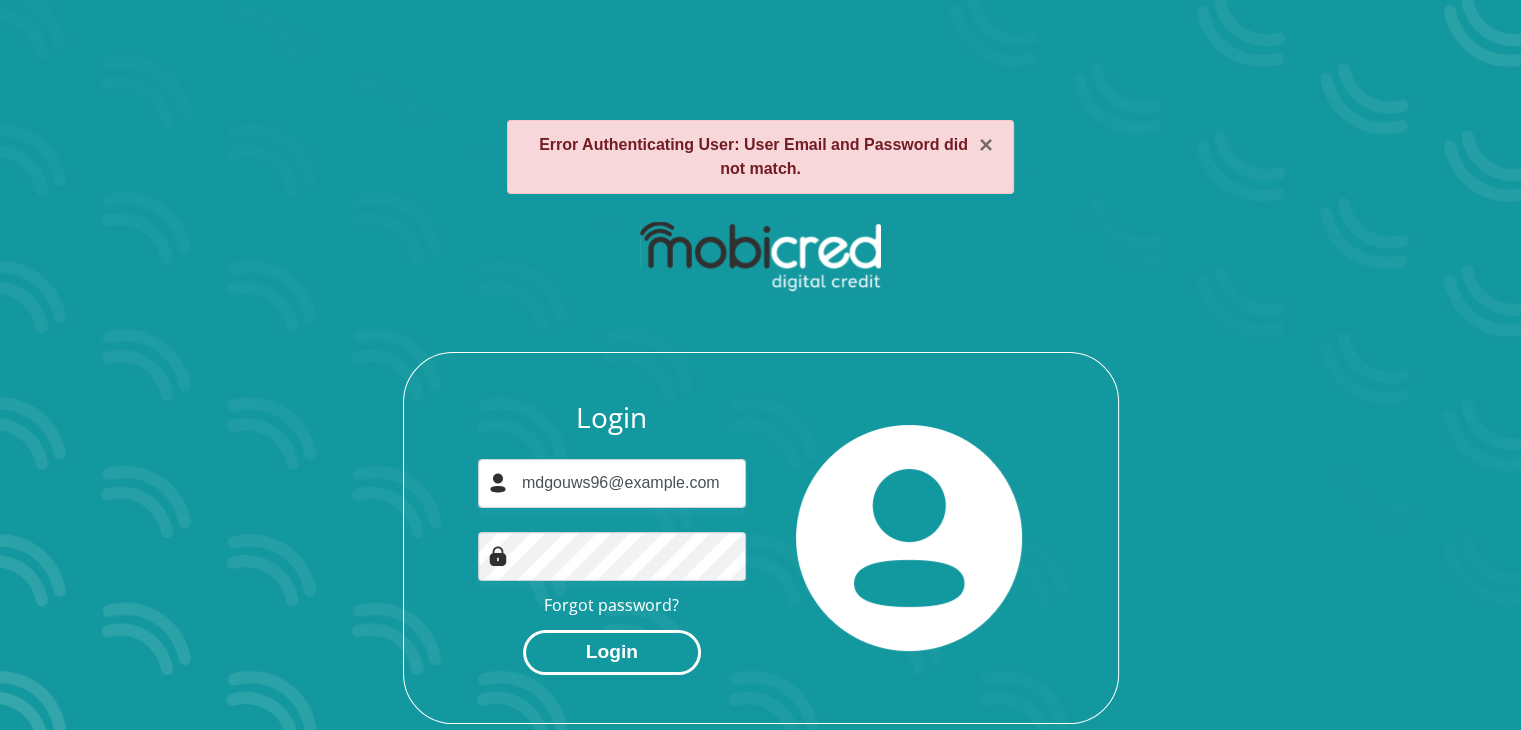 click on "Login" at bounding box center (612, 652) 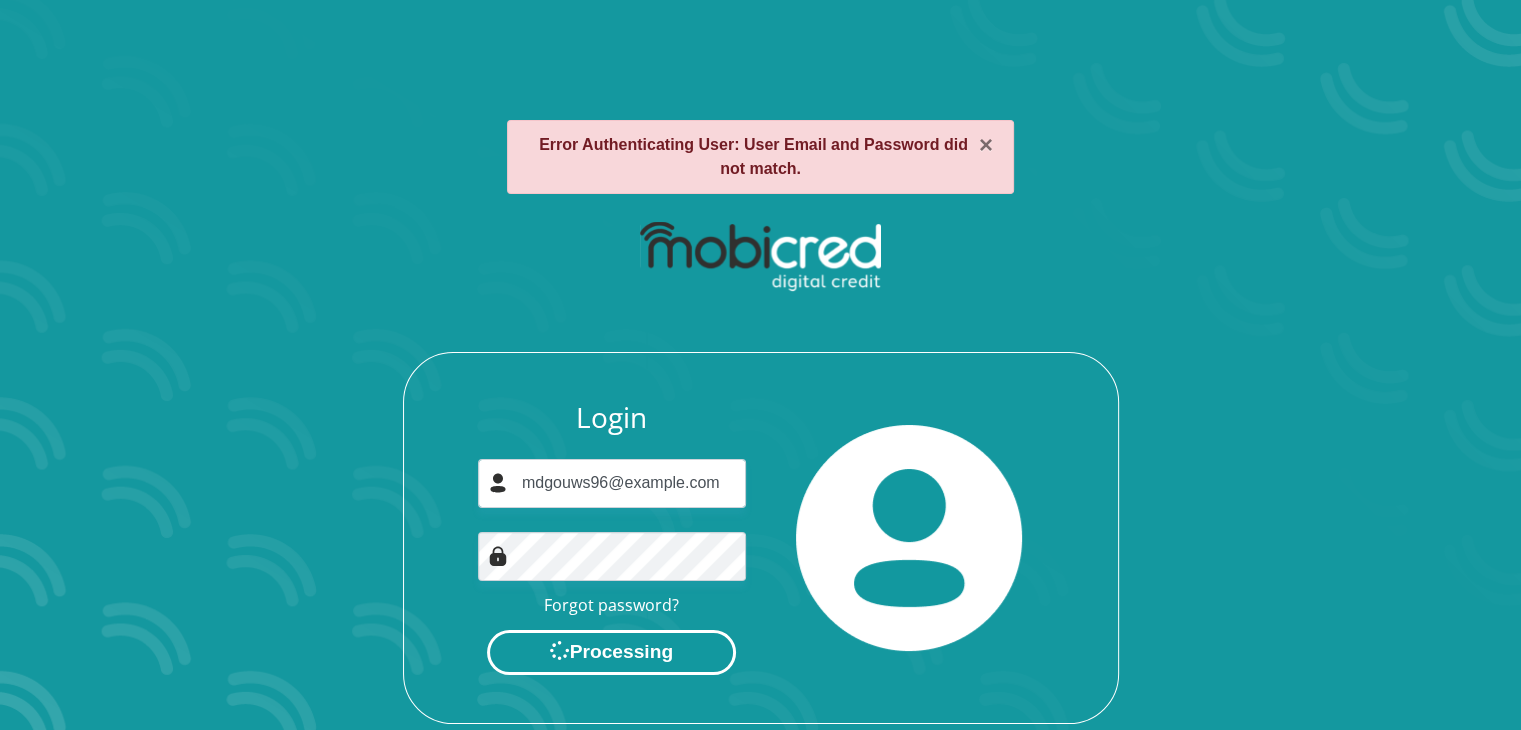 scroll, scrollTop: 0, scrollLeft: 0, axis: both 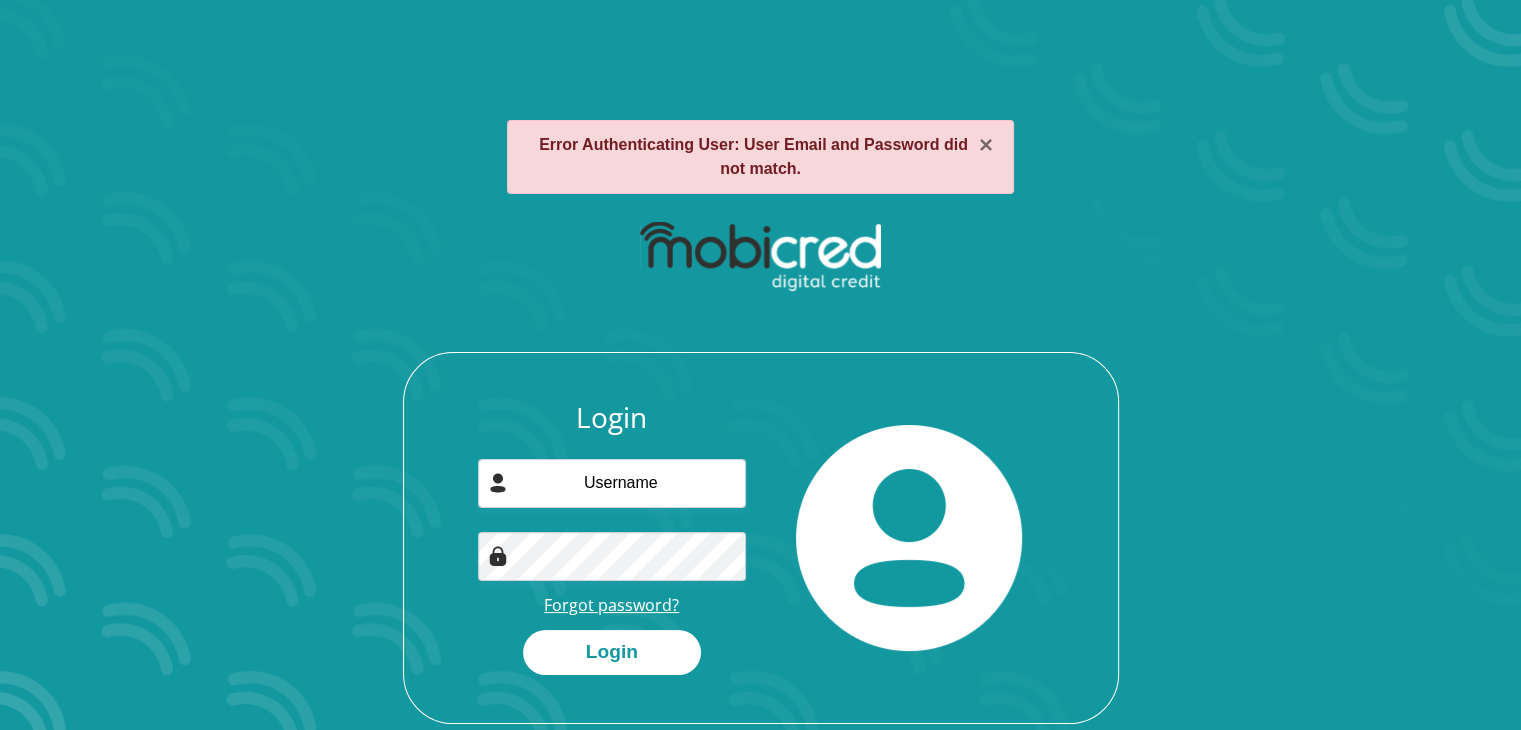 click on "Forgot password?" at bounding box center [611, 605] 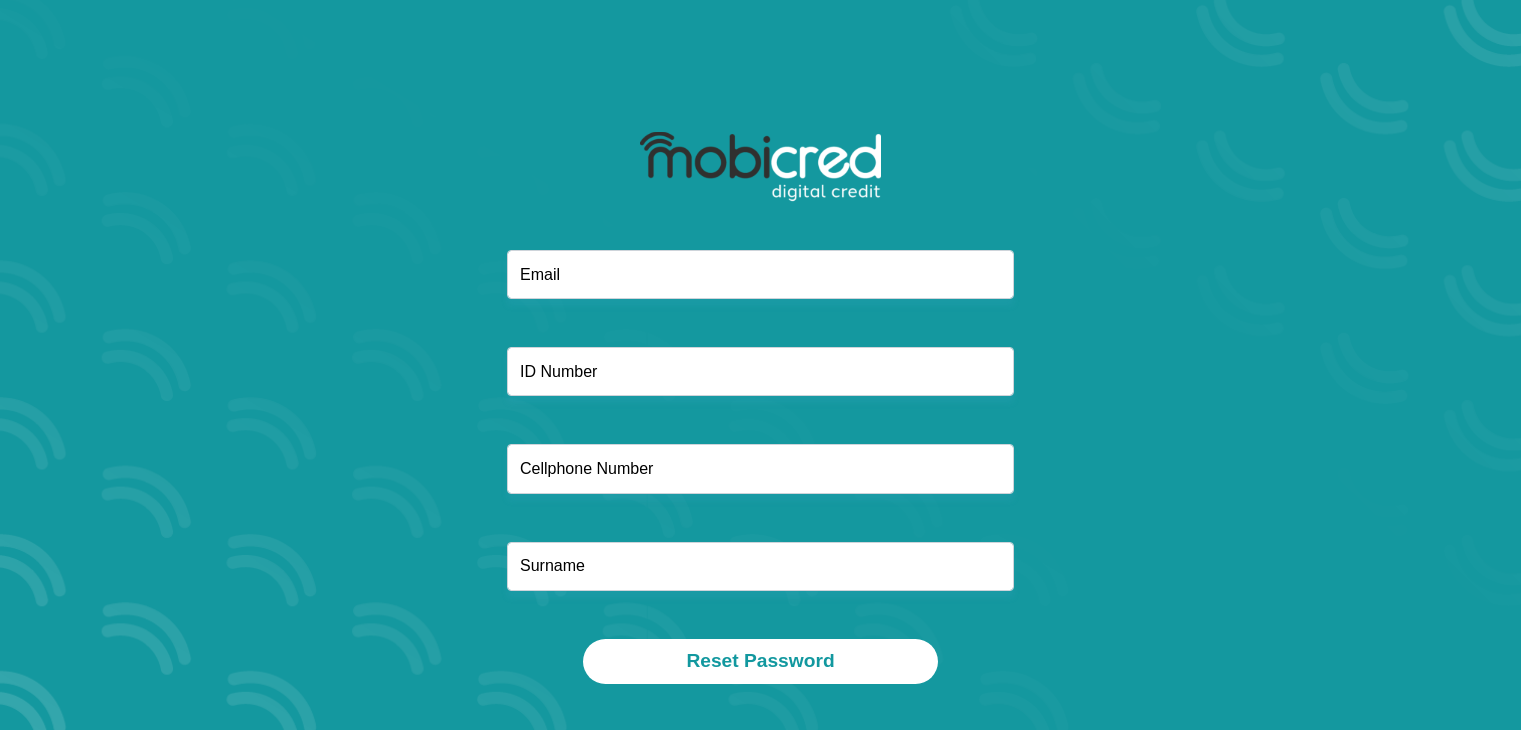 scroll, scrollTop: 0, scrollLeft: 0, axis: both 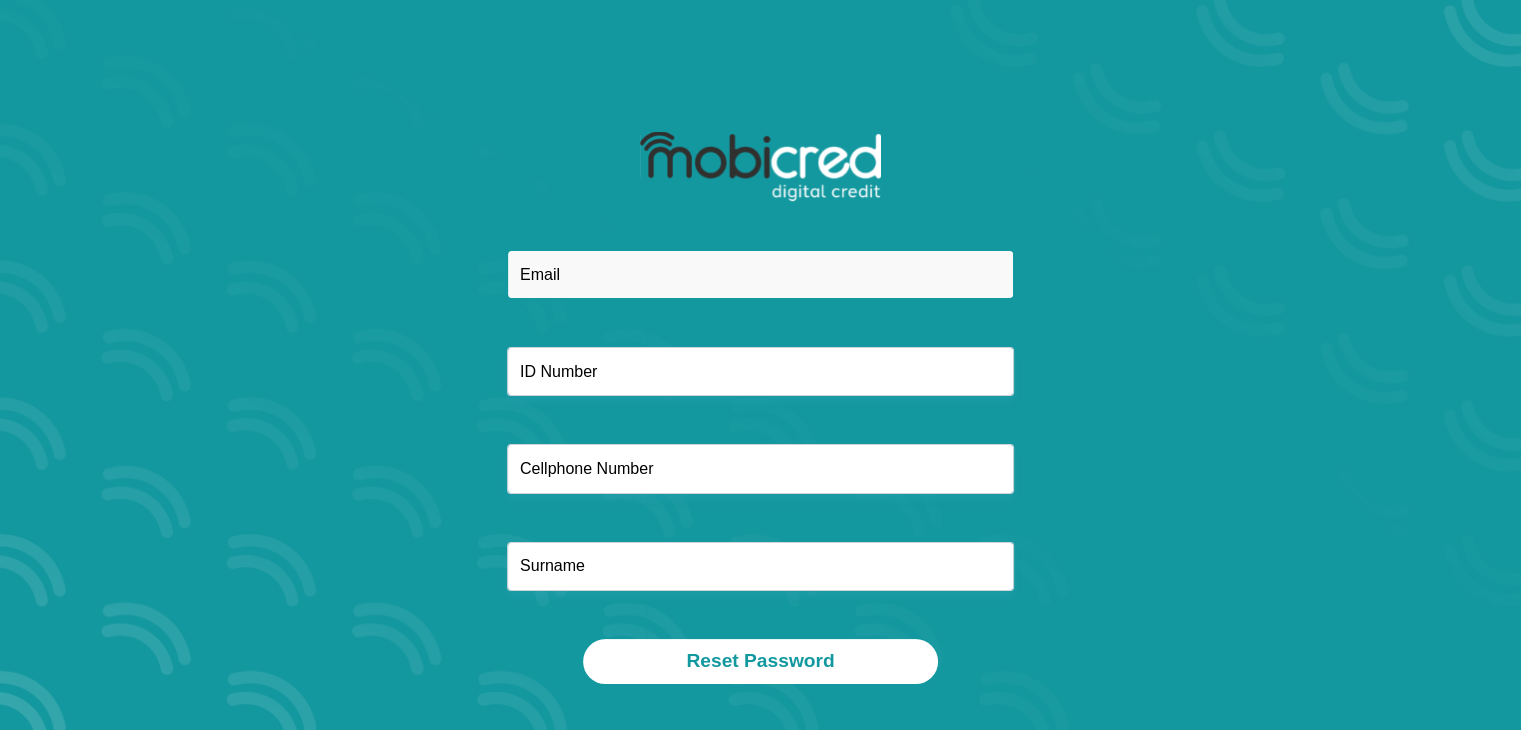 click at bounding box center [760, 274] 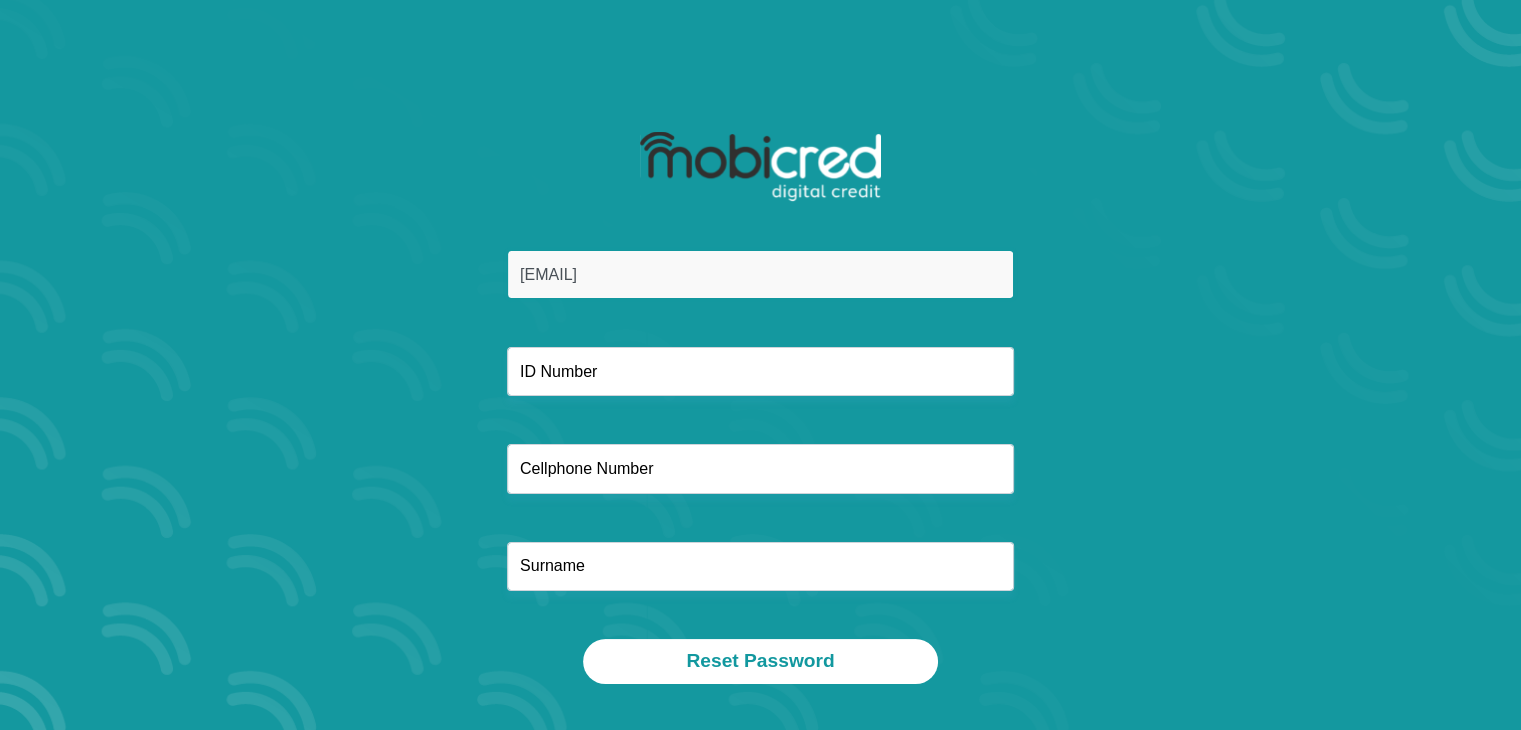 type on "0608256827" 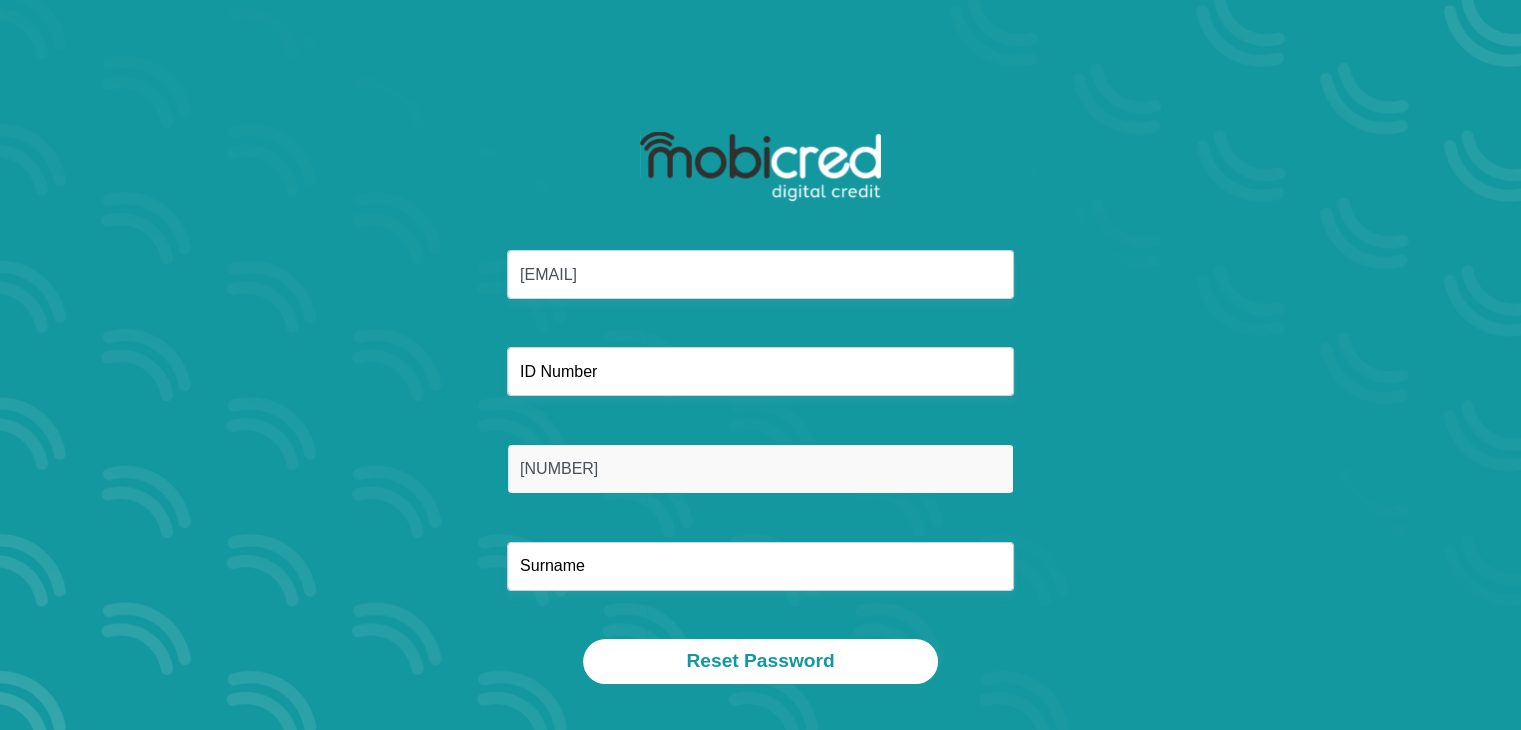 type on "Gouws" 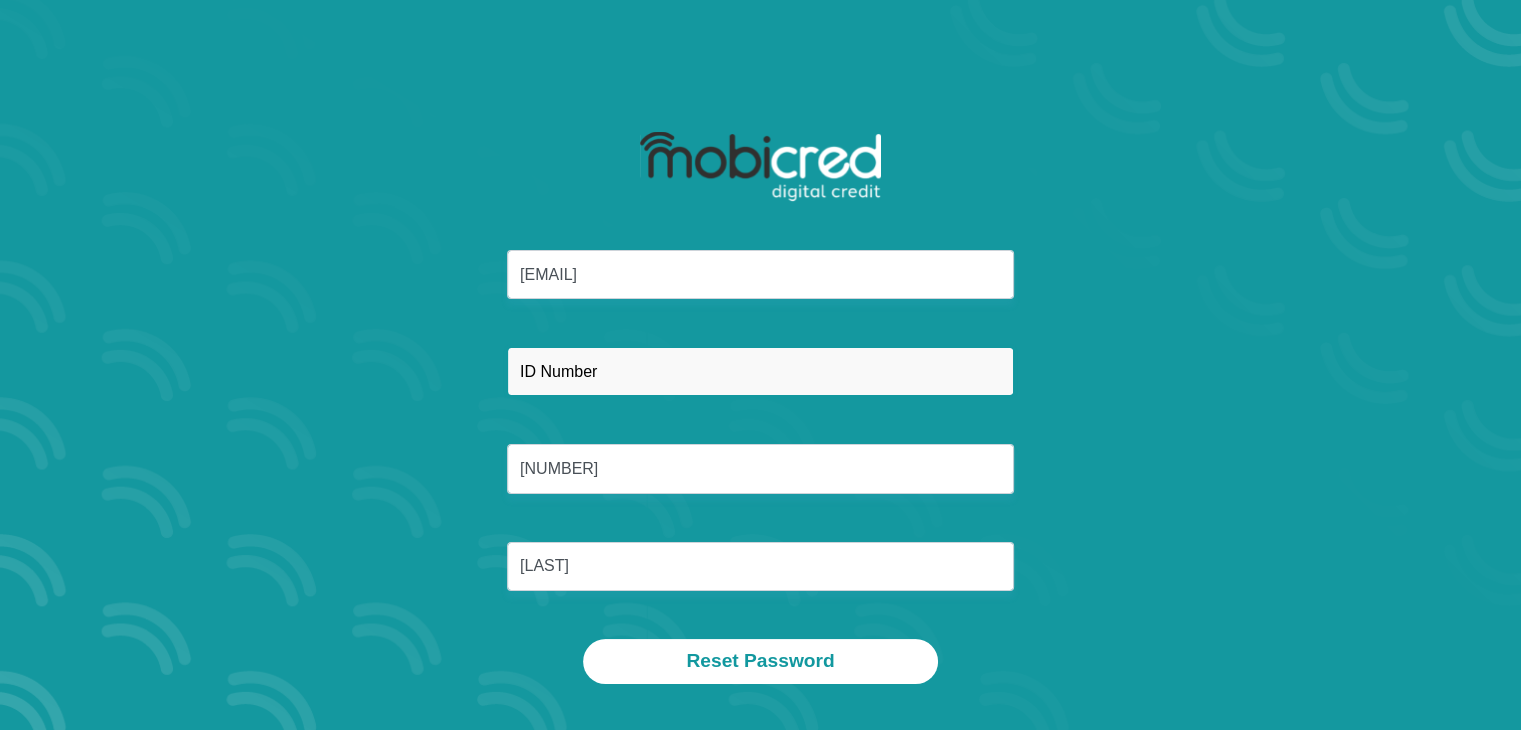 click at bounding box center (760, 371) 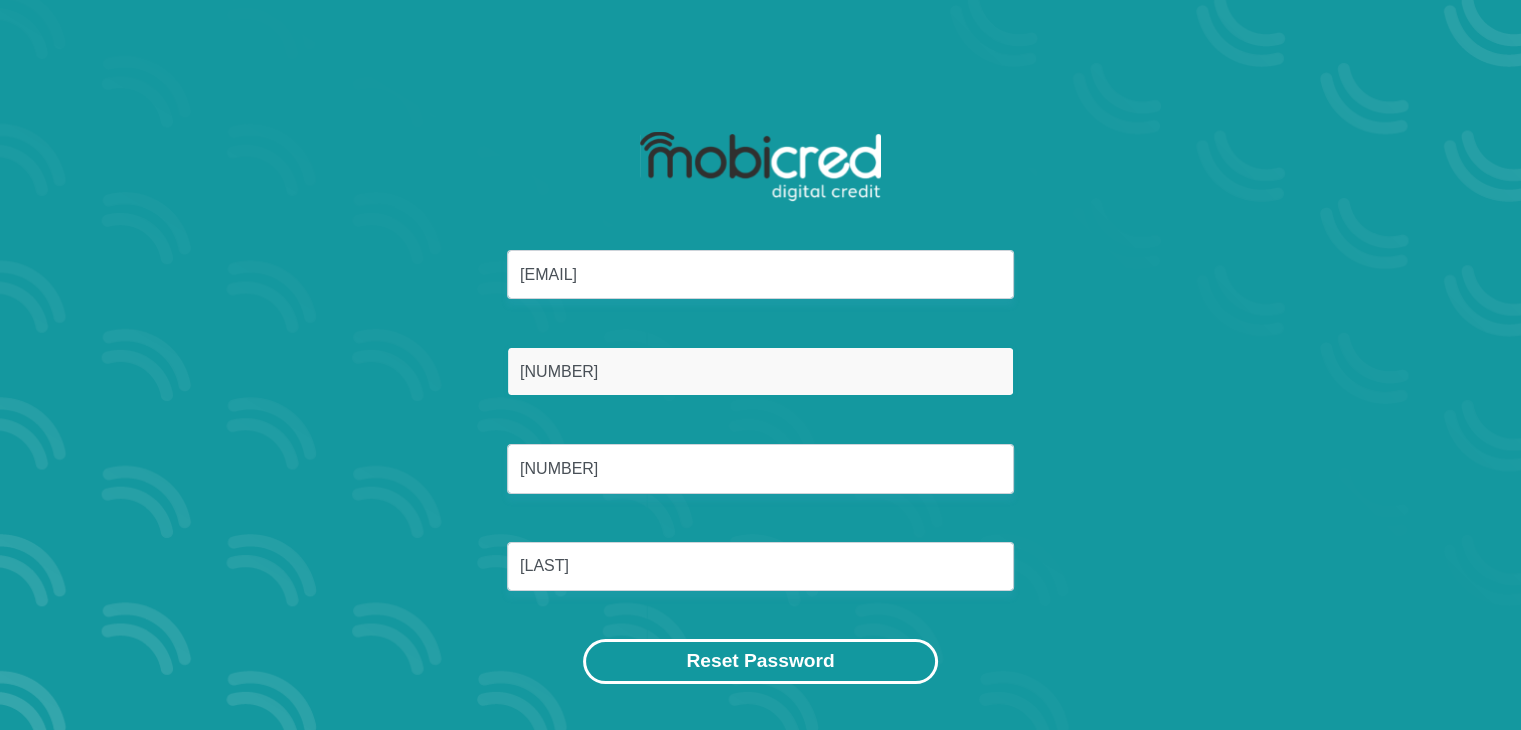type on "9611065024080" 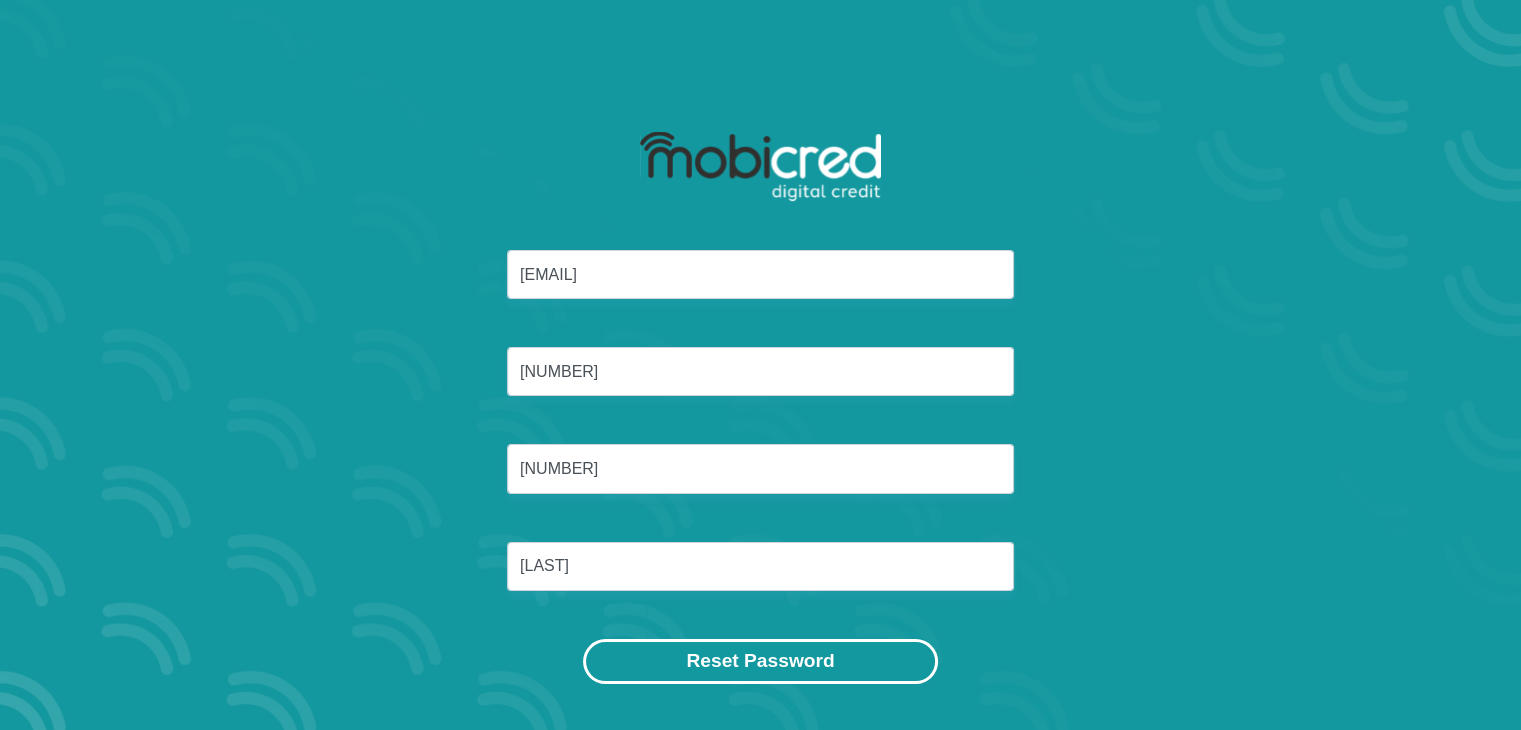 click on "Reset Password" at bounding box center [760, 661] 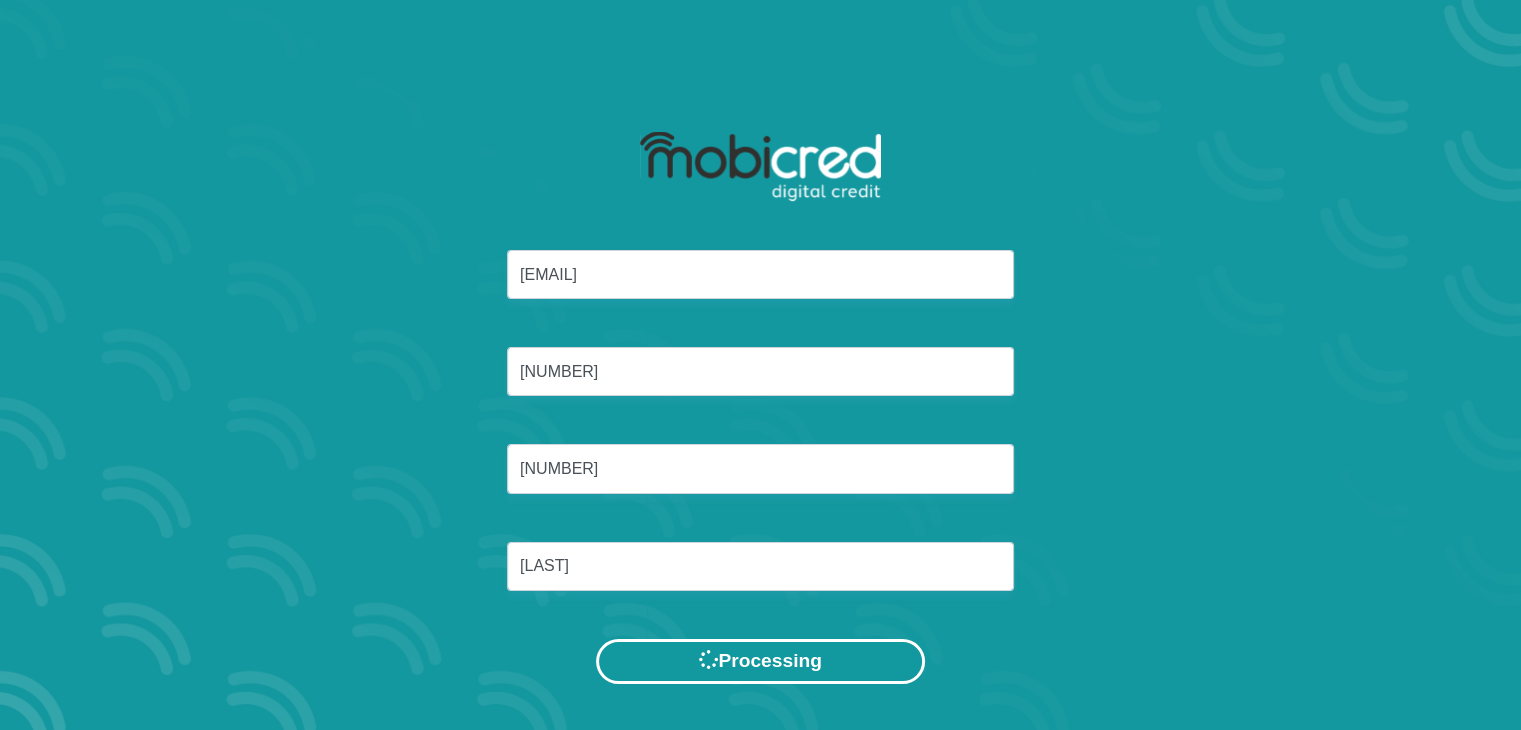 scroll, scrollTop: 0, scrollLeft: 0, axis: both 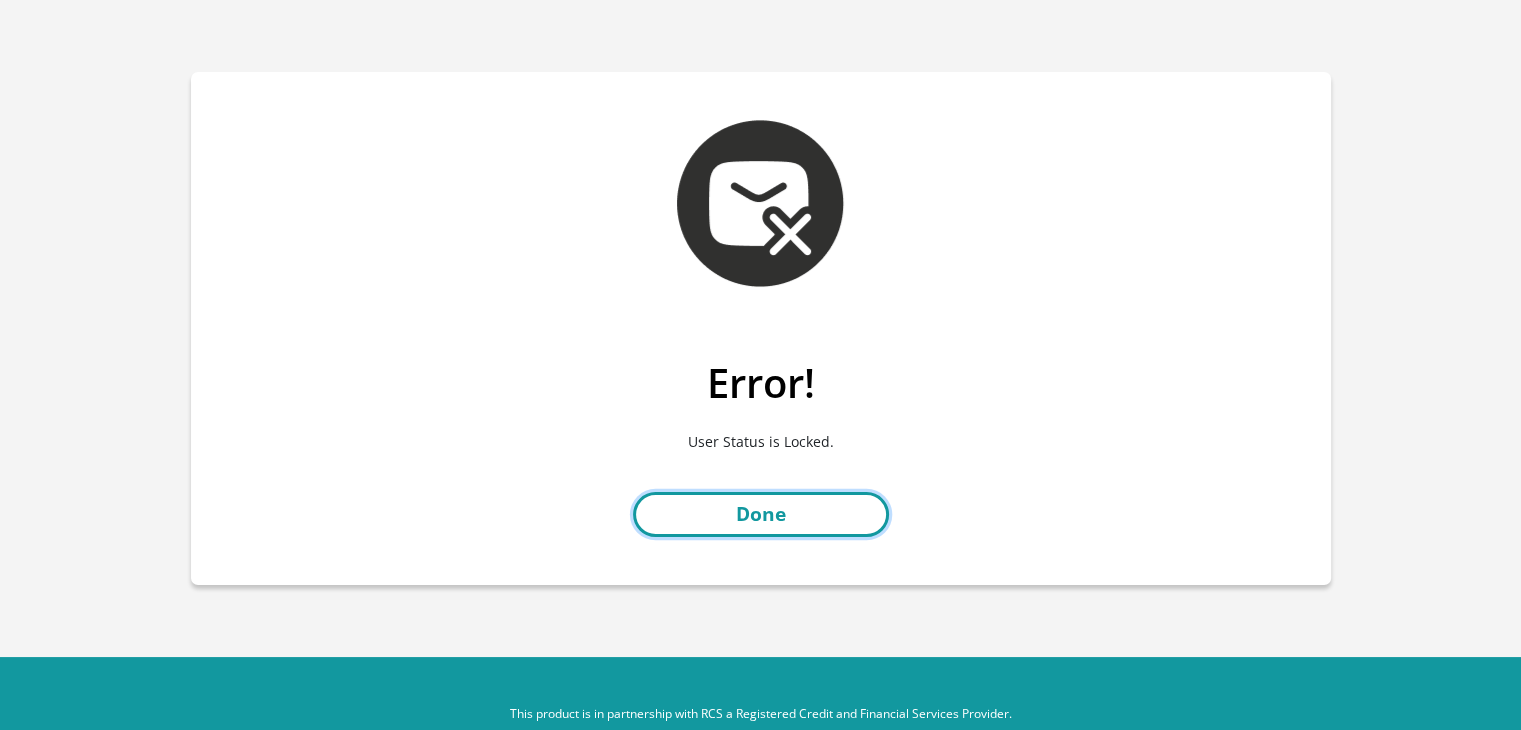 click on "Done" at bounding box center [761, 514] 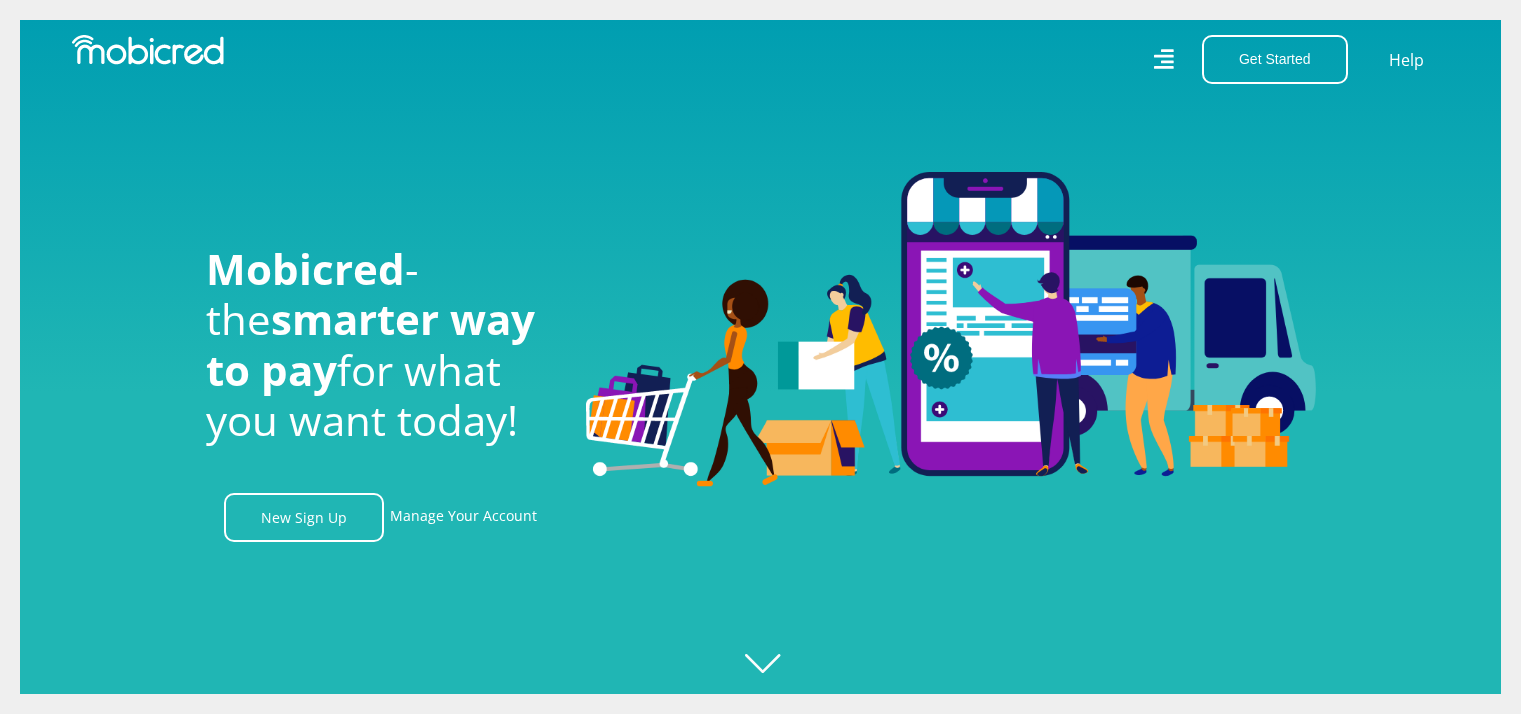 scroll, scrollTop: 0, scrollLeft: 0, axis: both 